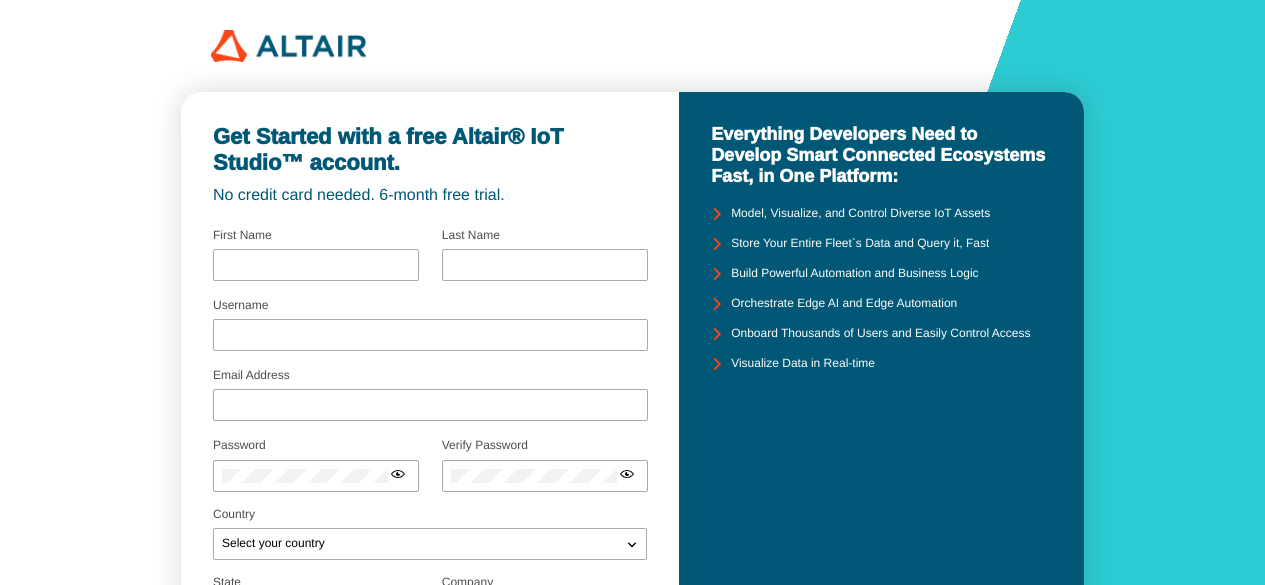 scroll, scrollTop: 0, scrollLeft: 0, axis: both 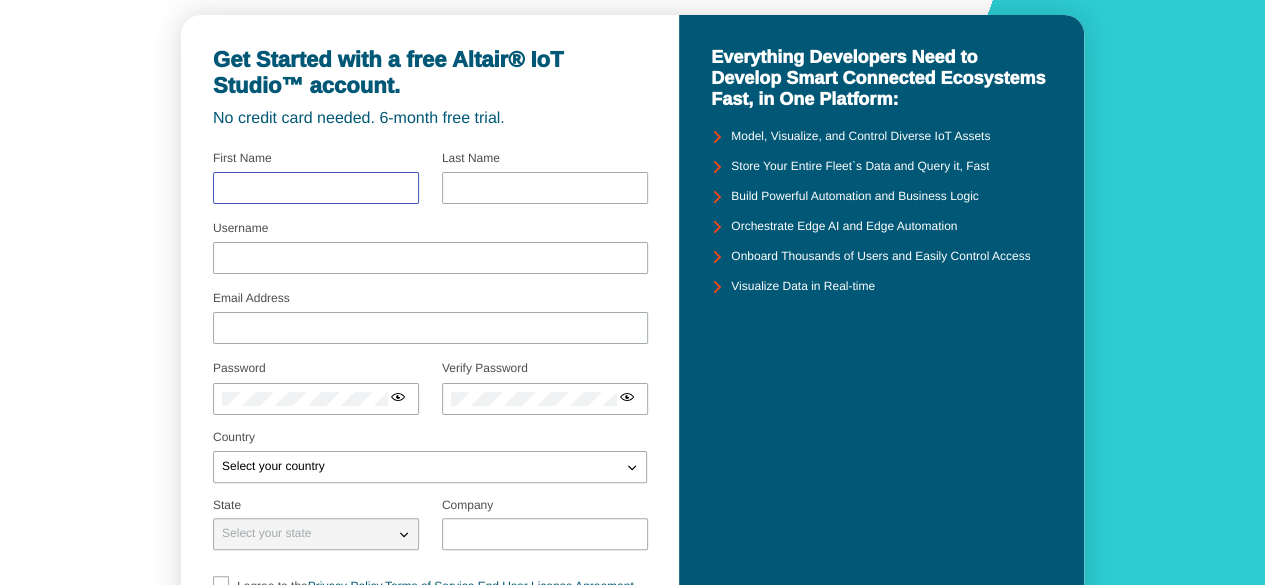click at bounding box center (316, 188) 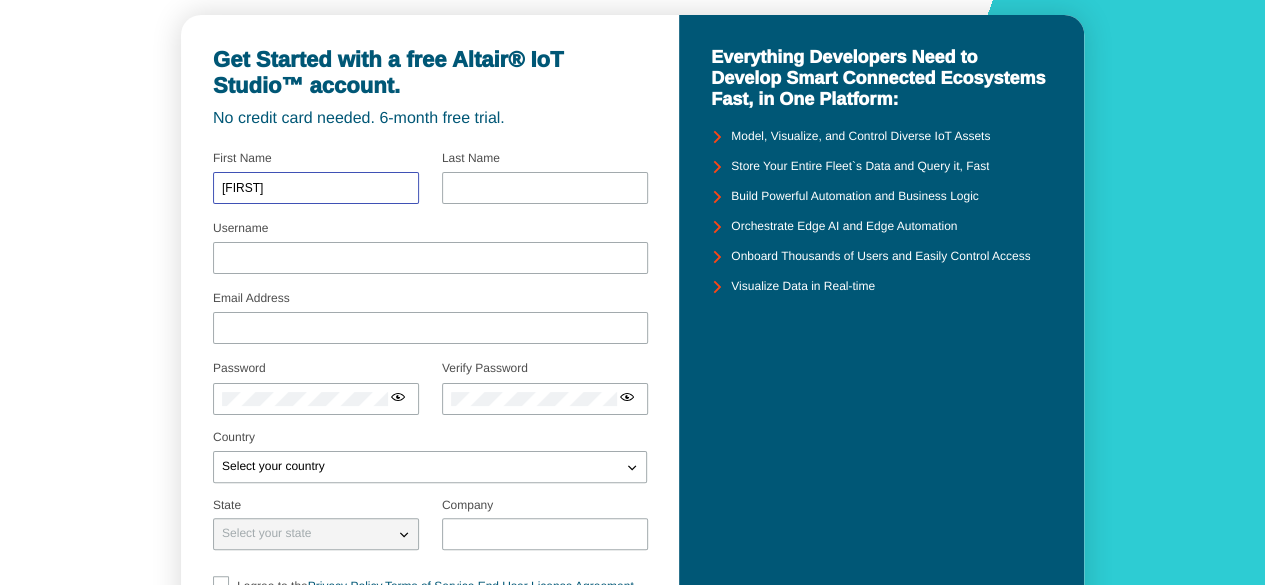 type on "[FIRST]" 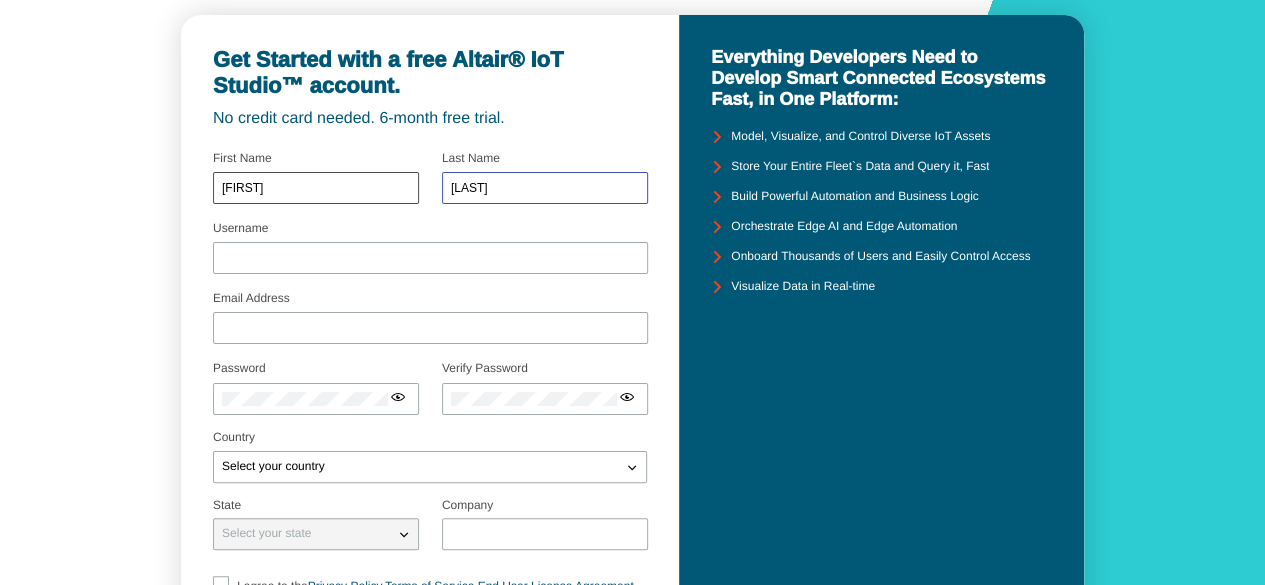 type on "[LAST]" 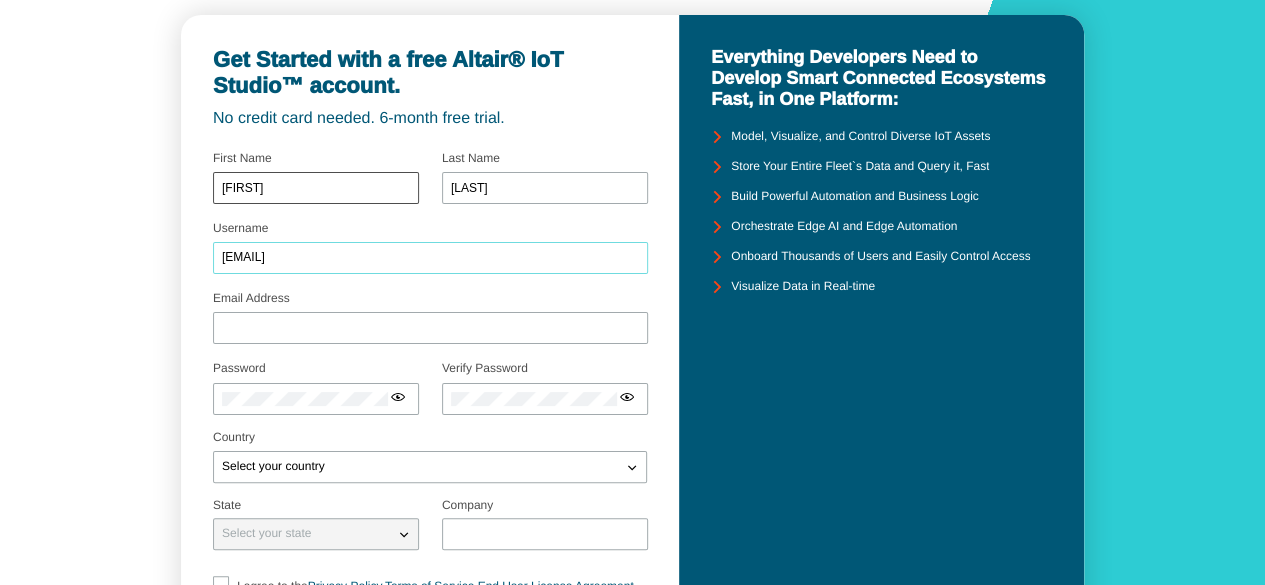type on "[EMAIL]" 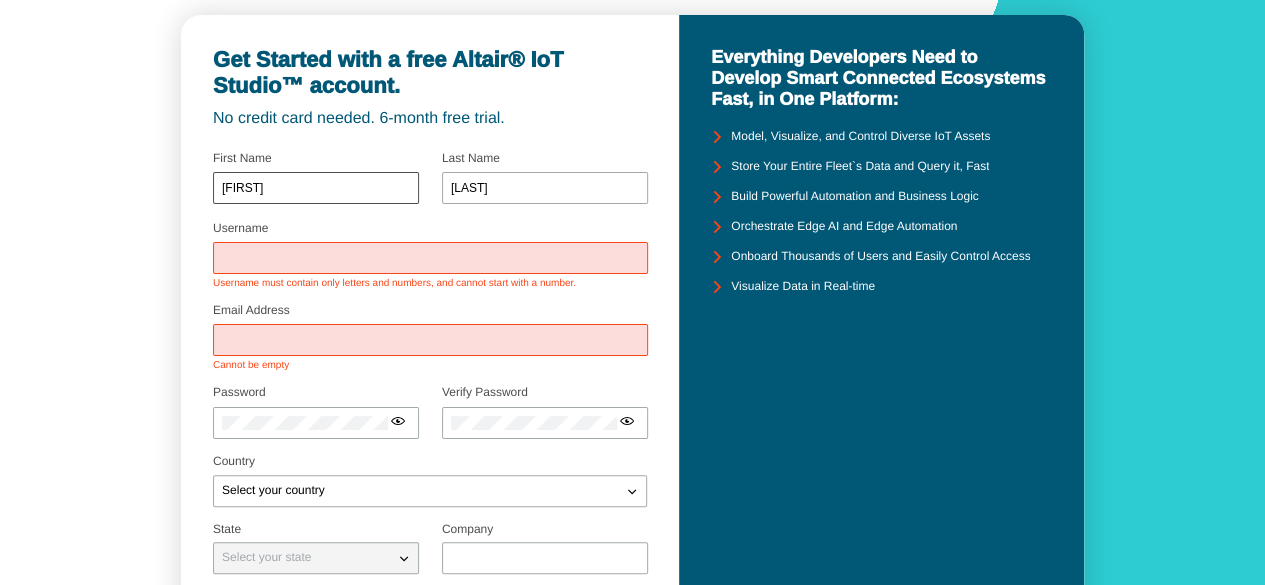type 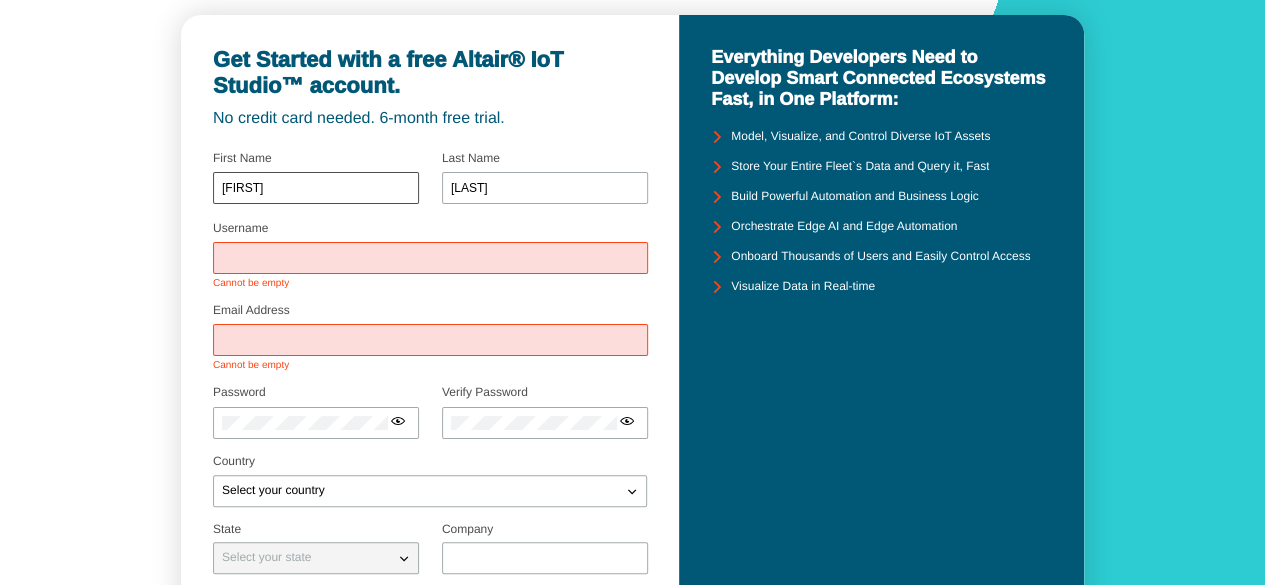 paste on "[EMAIL]" 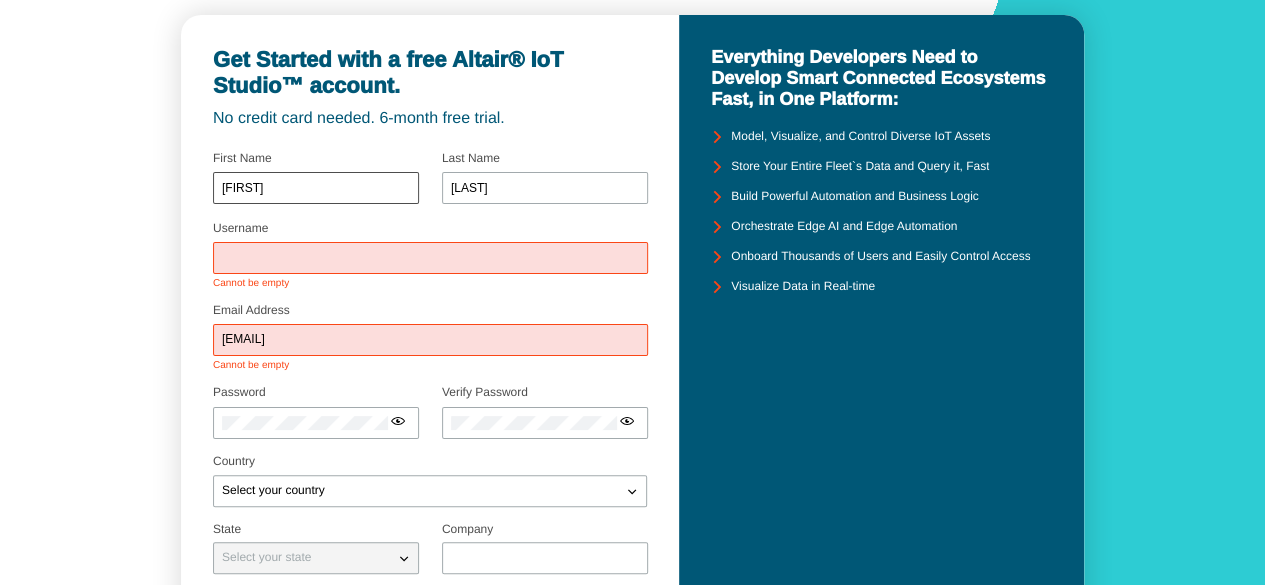 type on "[EMAIL]" 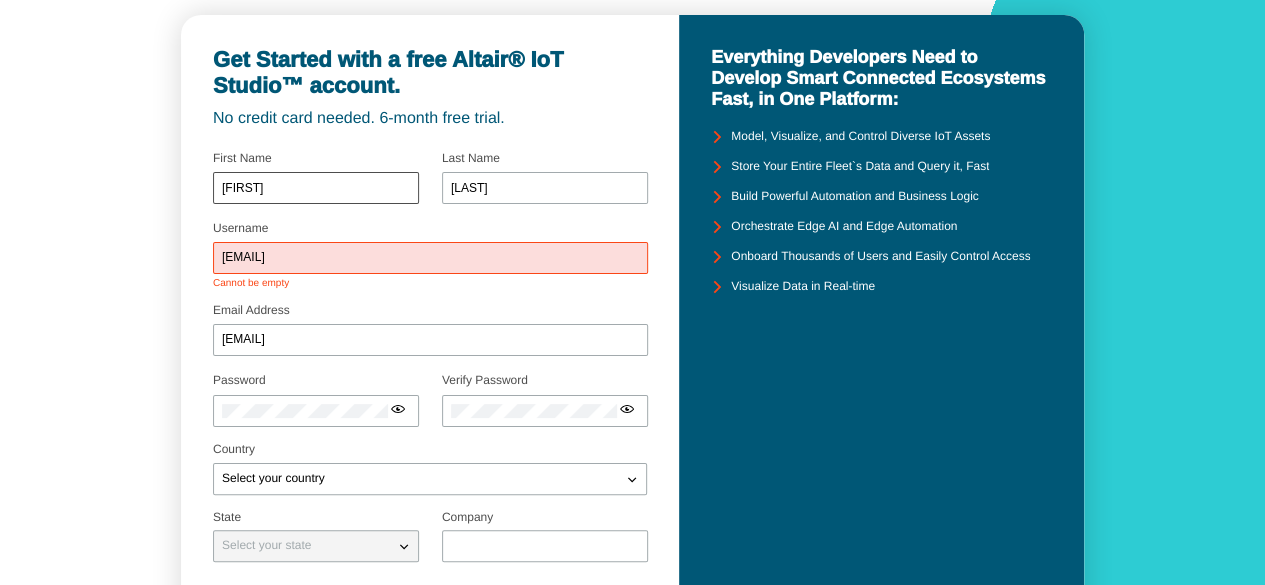 type on "[EMAIL]" 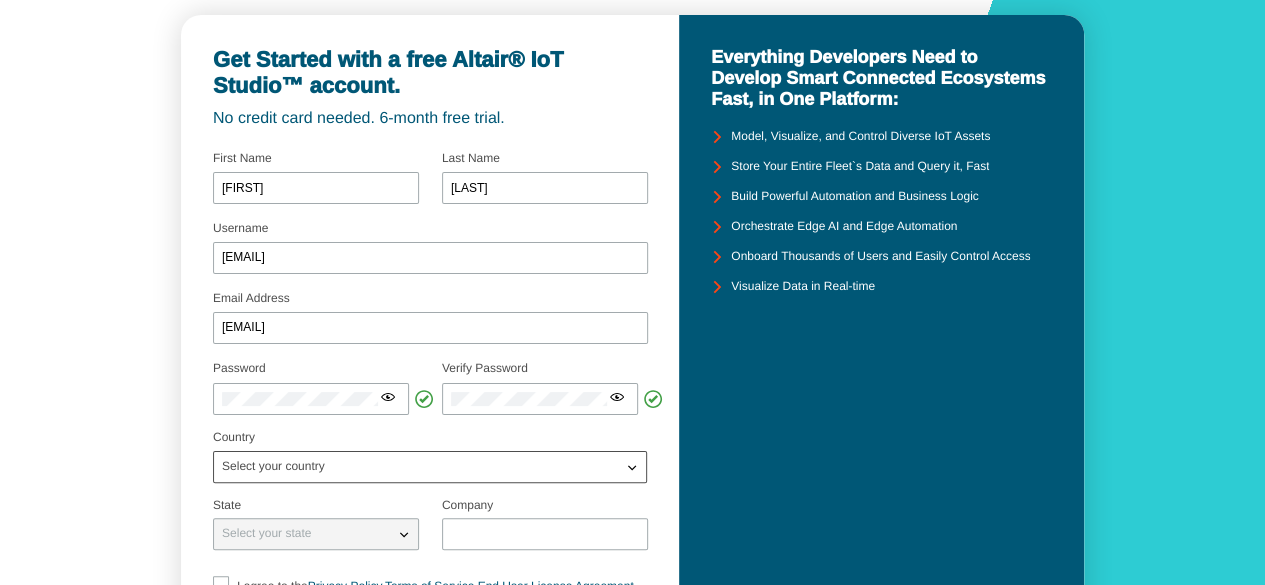 click on "Select your country" 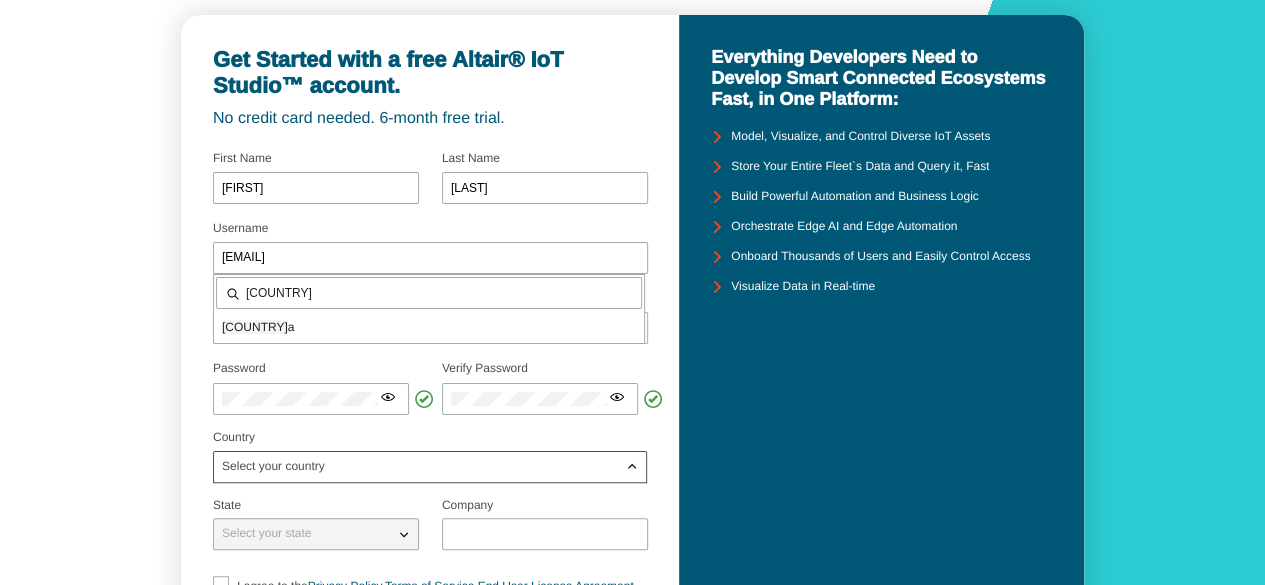 type on "[COUNTRY]" 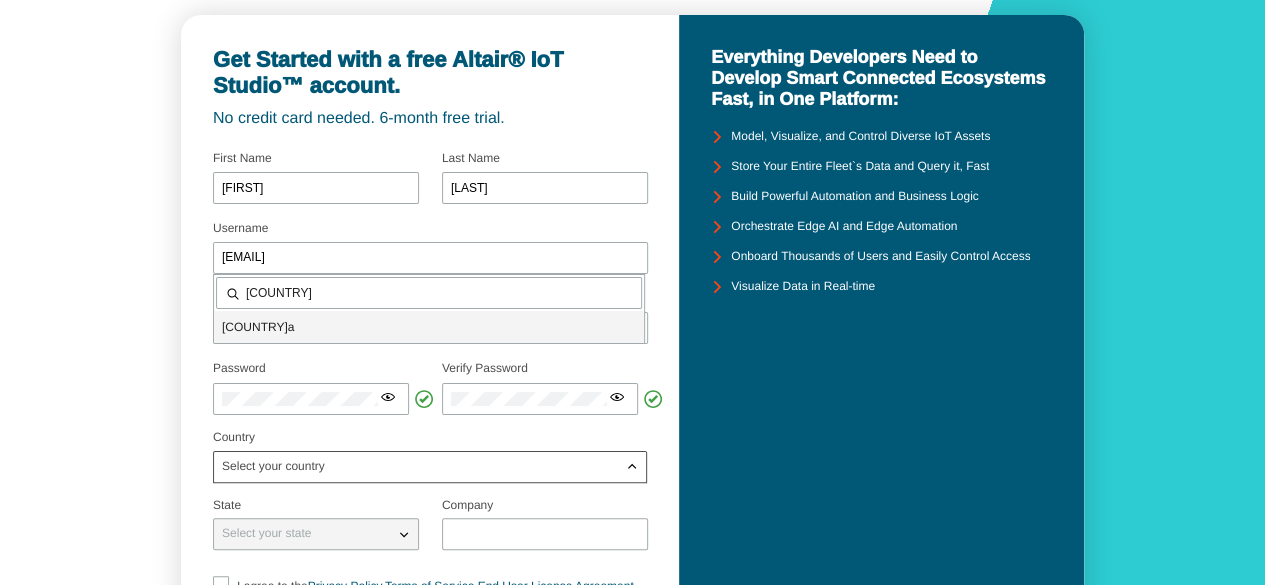 click on "[COUNTRY]" 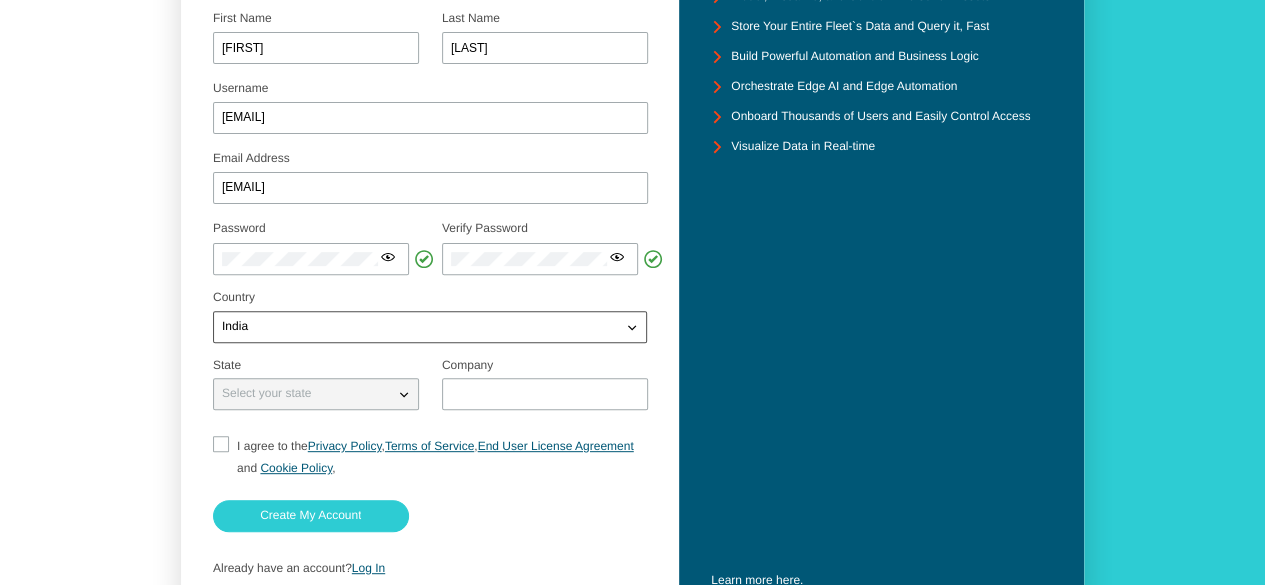scroll, scrollTop: 227, scrollLeft: 0, axis: vertical 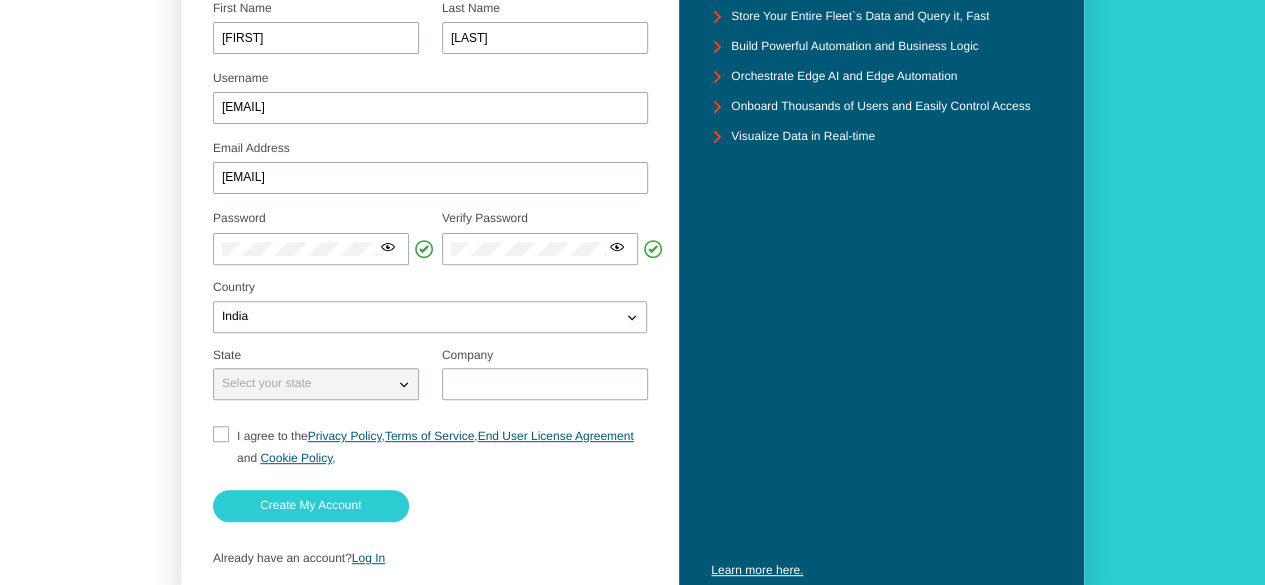 click on "Select your state" at bounding box center (304, 384) 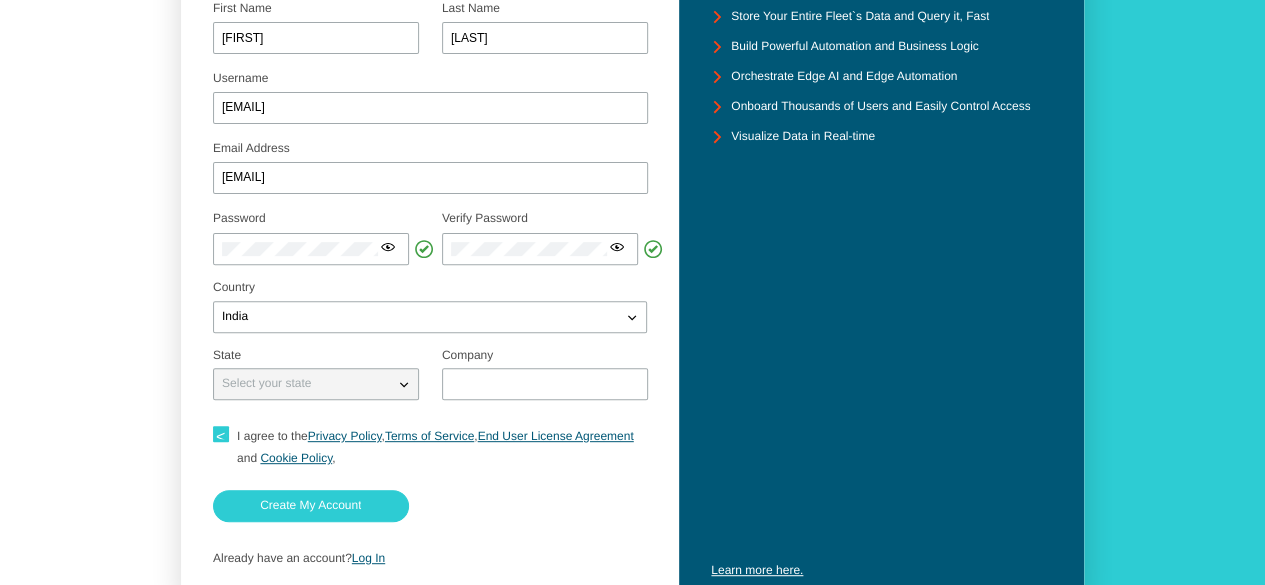 type 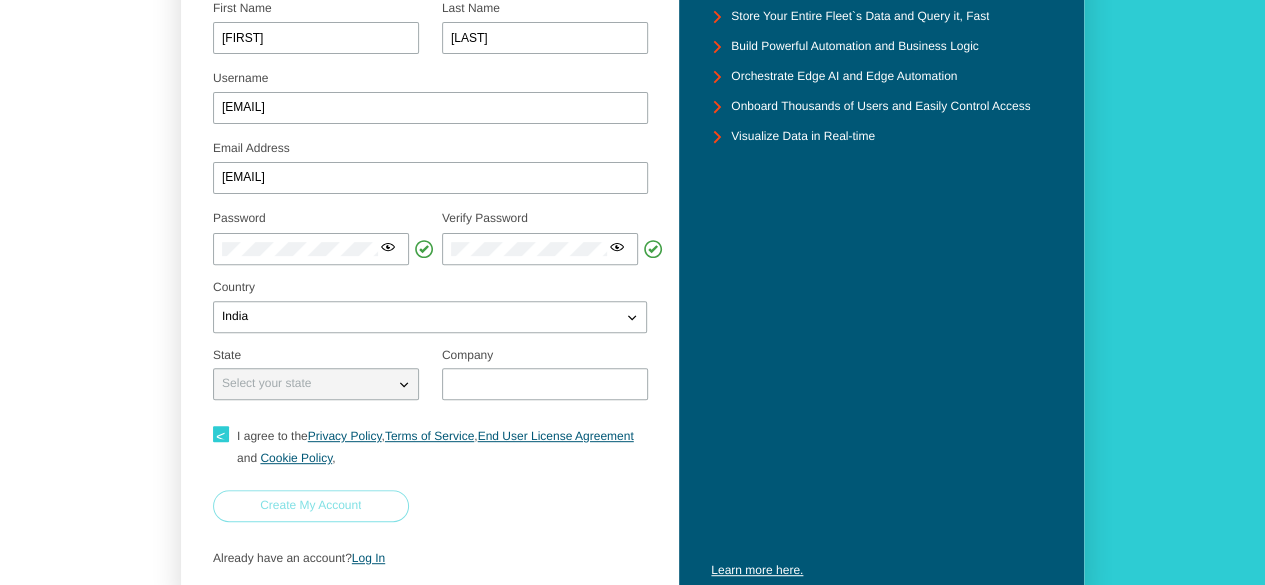 click on "Create My Account" at bounding box center [0, 0] 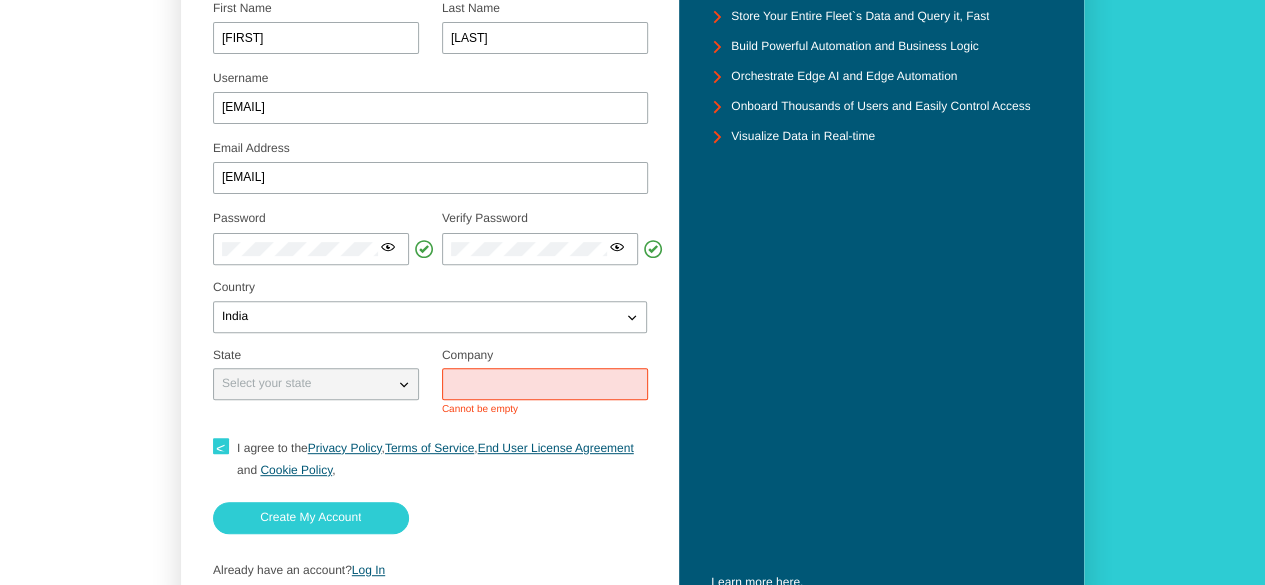 click at bounding box center [545, 384] 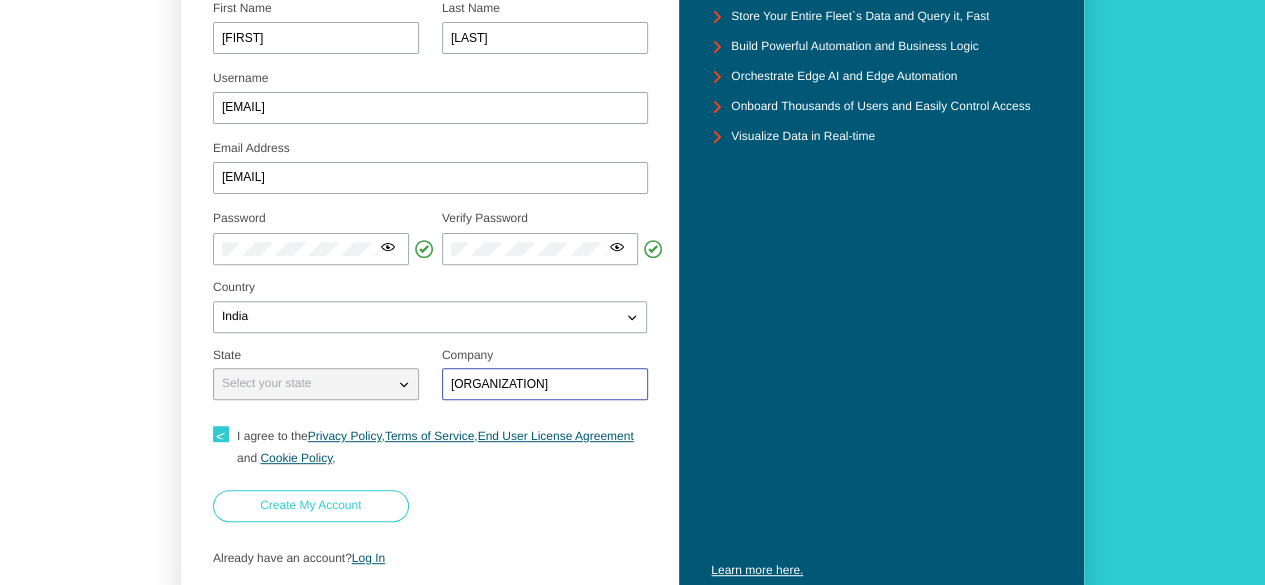 type on "[ORGANIZATION]" 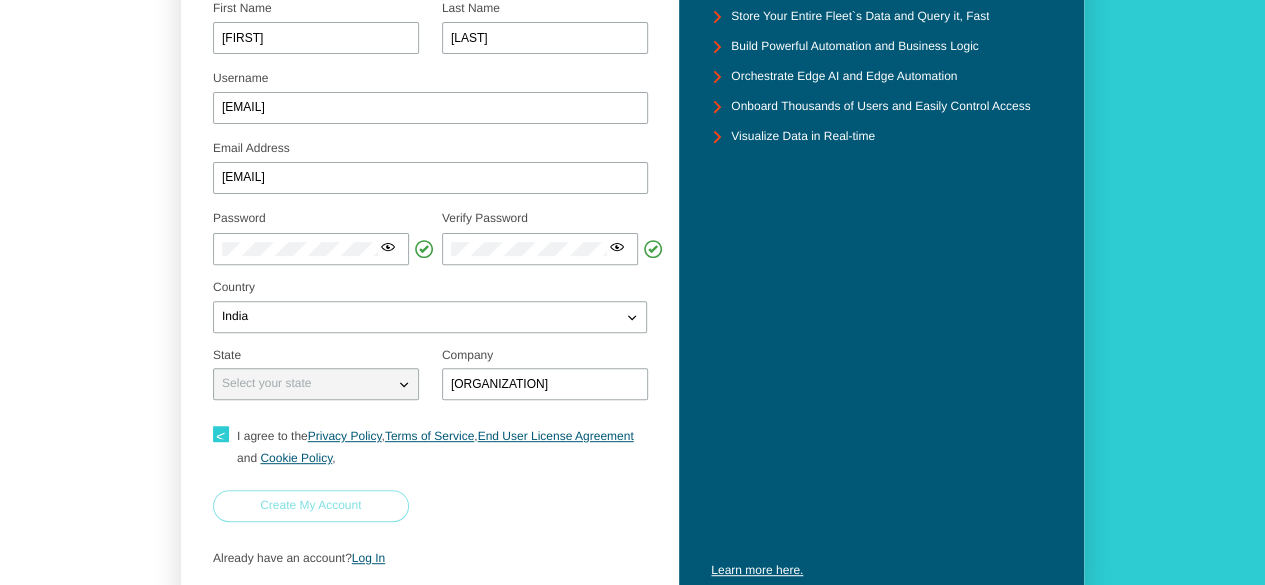 click on "Create My Account" at bounding box center [0, 0] 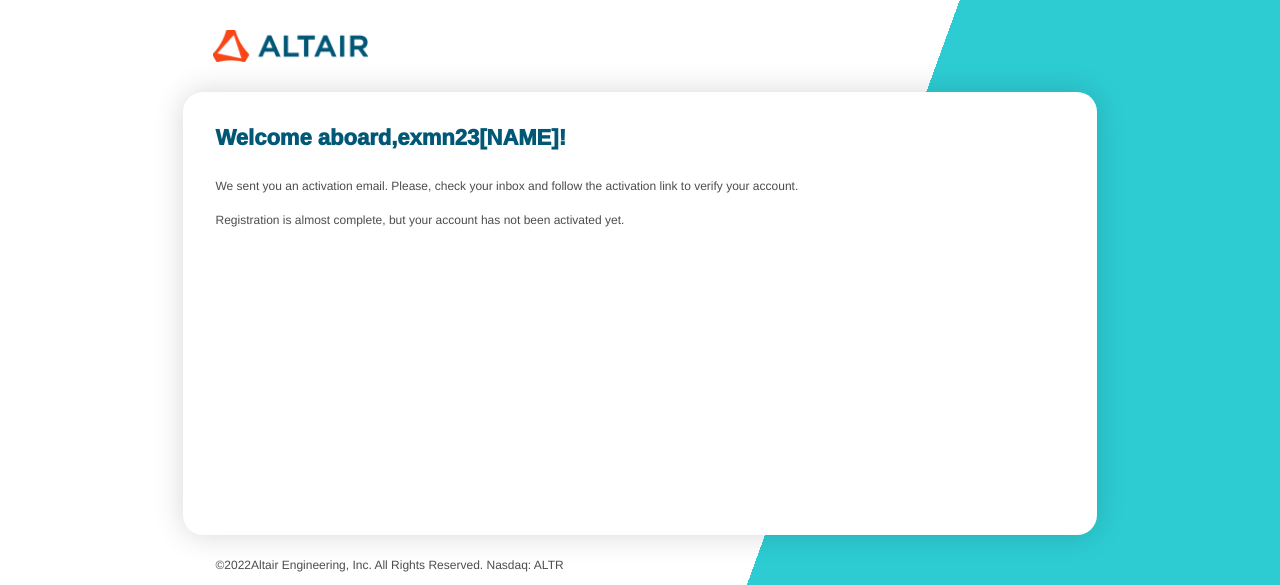 scroll, scrollTop: 0, scrollLeft: 0, axis: both 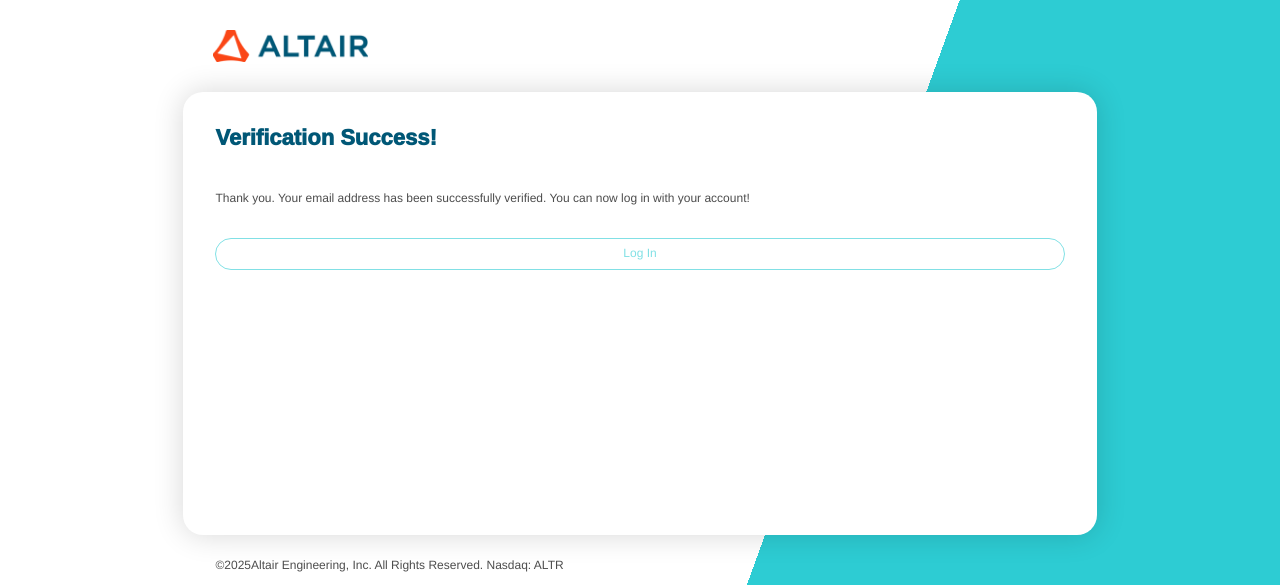 click on "Log In" at bounding box center [639, 254] 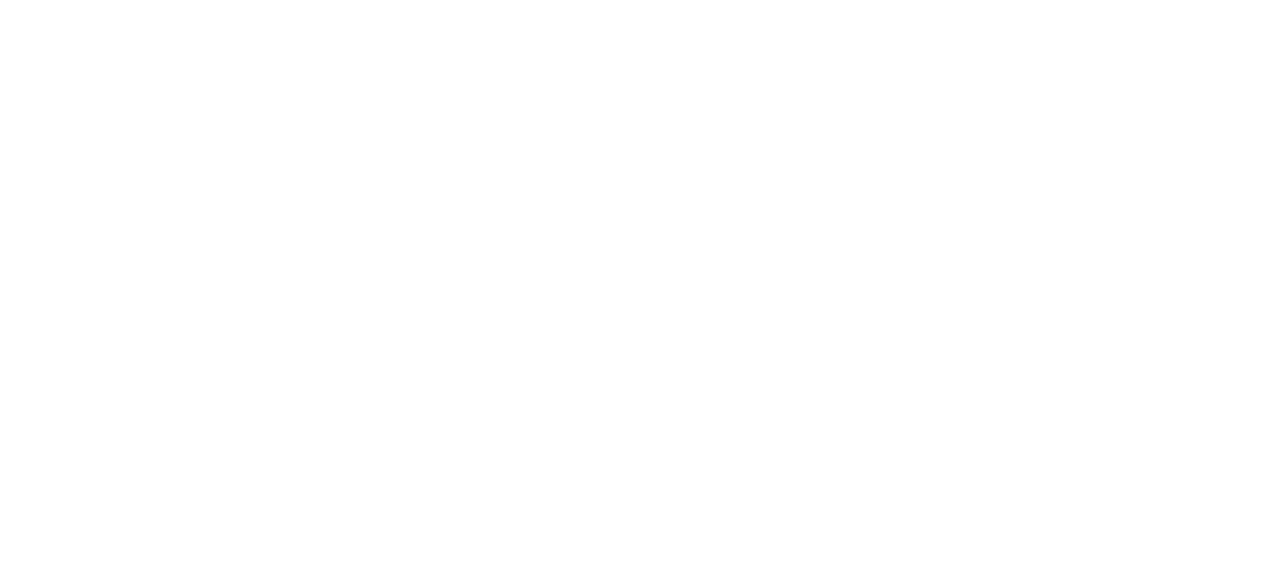 scroll, scrollTop: 0, scrollLeft: 0, axis: both 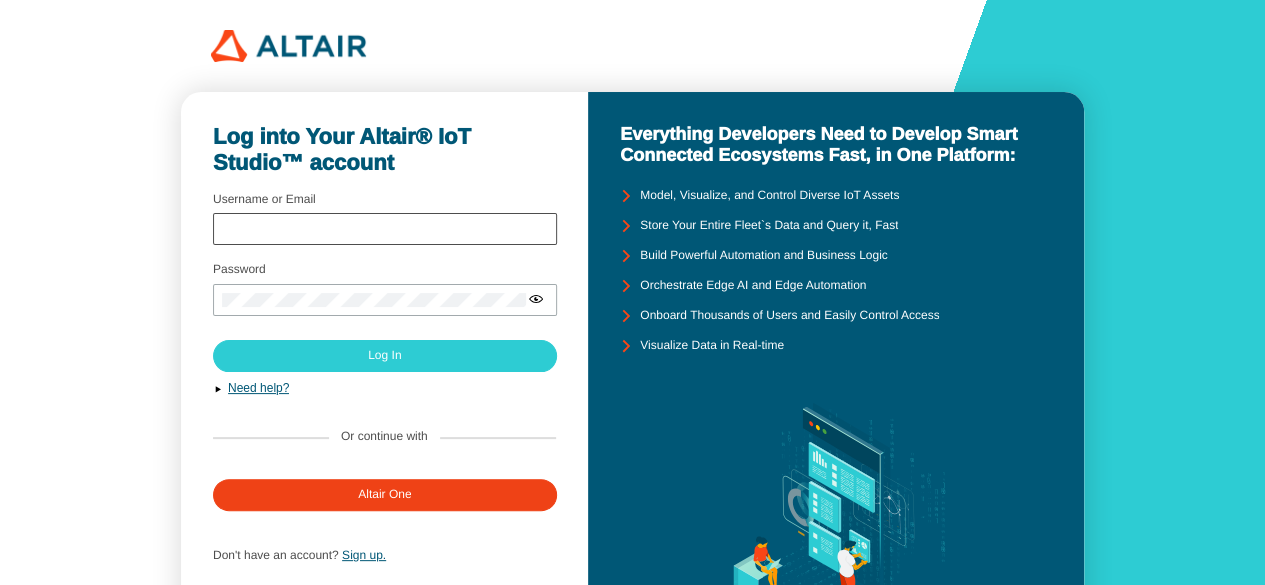 click at bounding box center (385, 229) 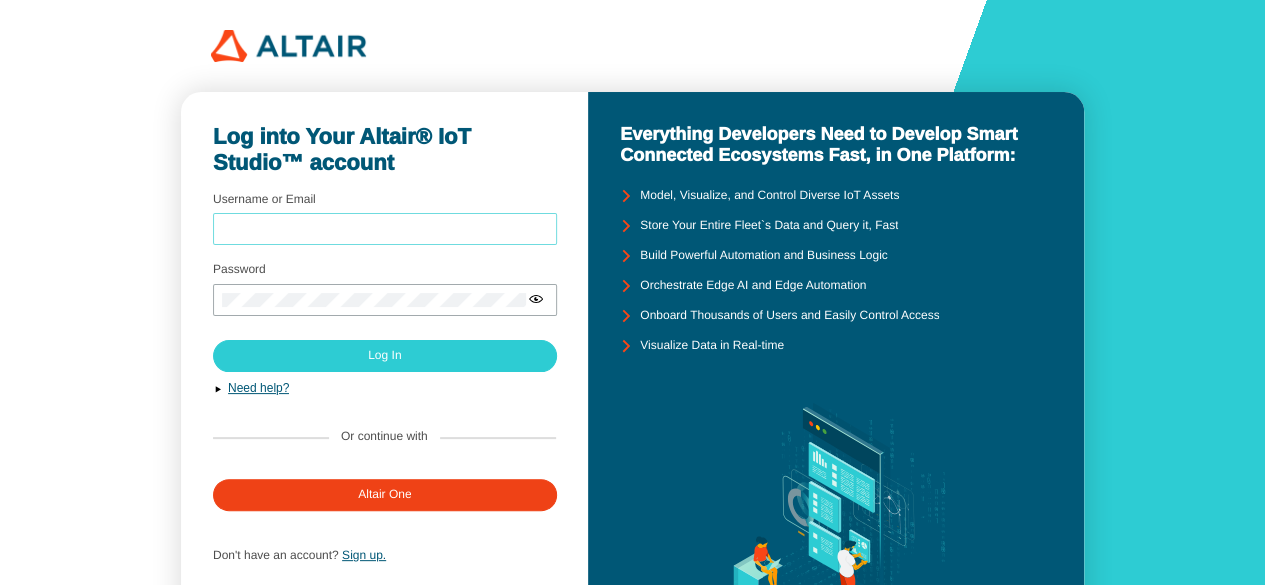 click on "Username or Email" at bounding box center [385, 230] 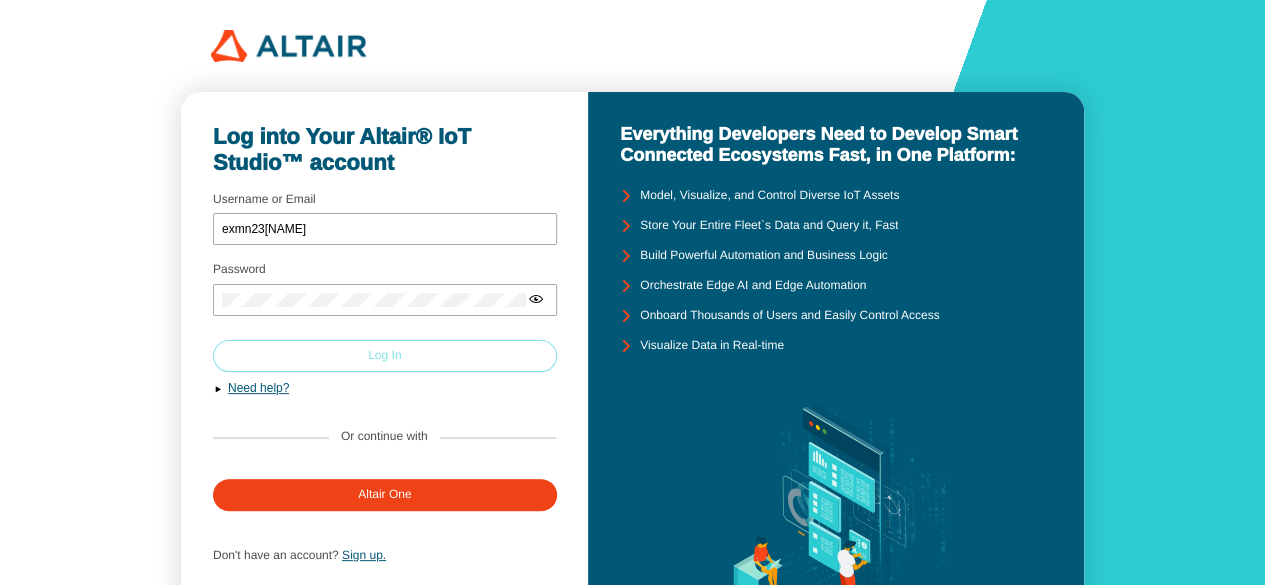 click on "Log In" at bounding box center [385, 356] 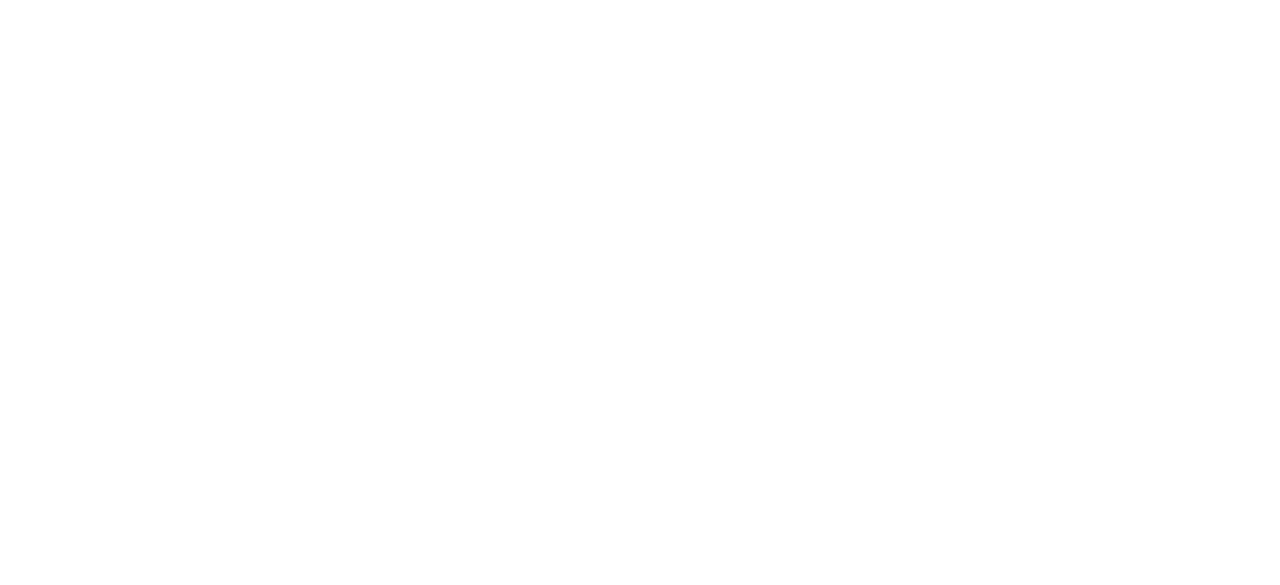 scroll, scrollTop: 0, scrollLeft: 0, axis: both 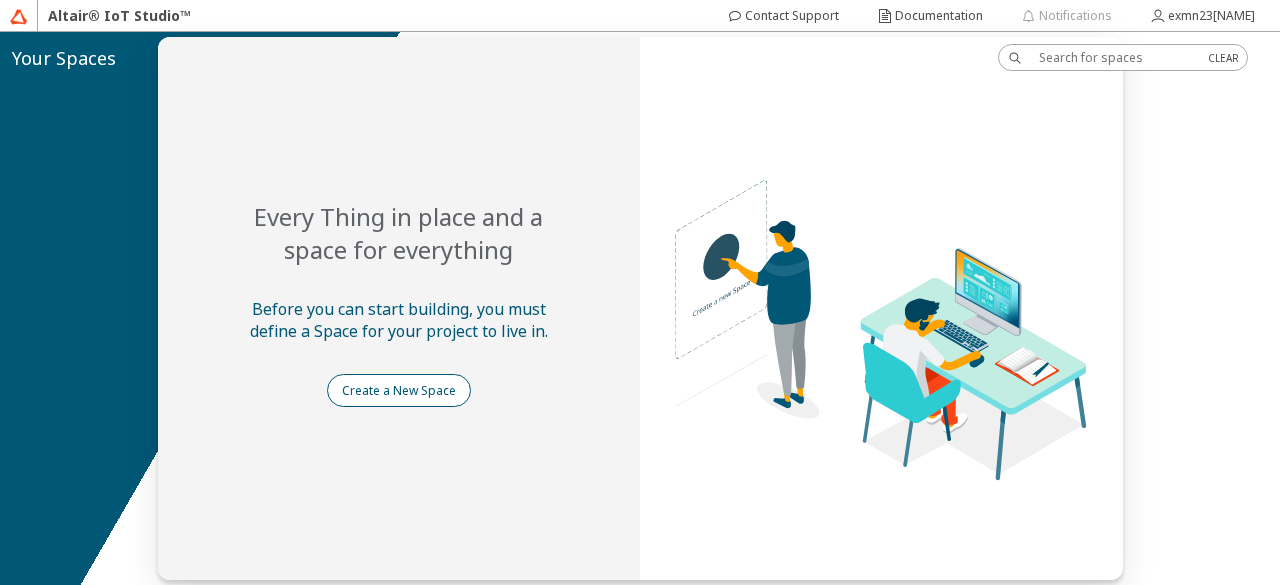 click on "Create a New Space" at bounding box center [0, 0] 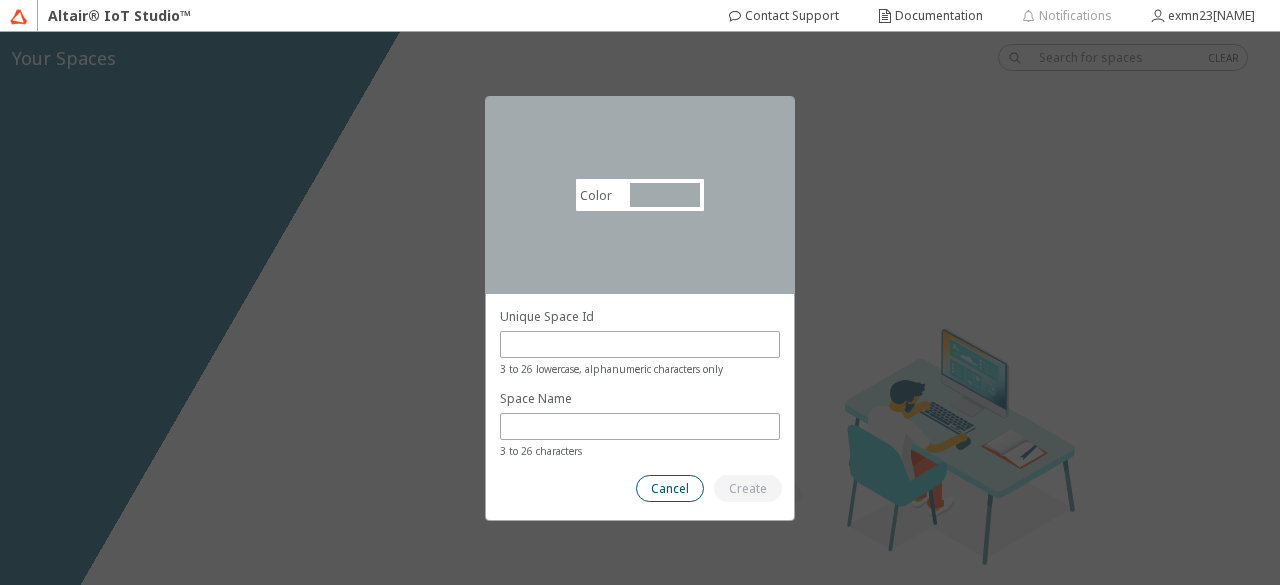 click on "Cancel" at bounding box center [0, 0] 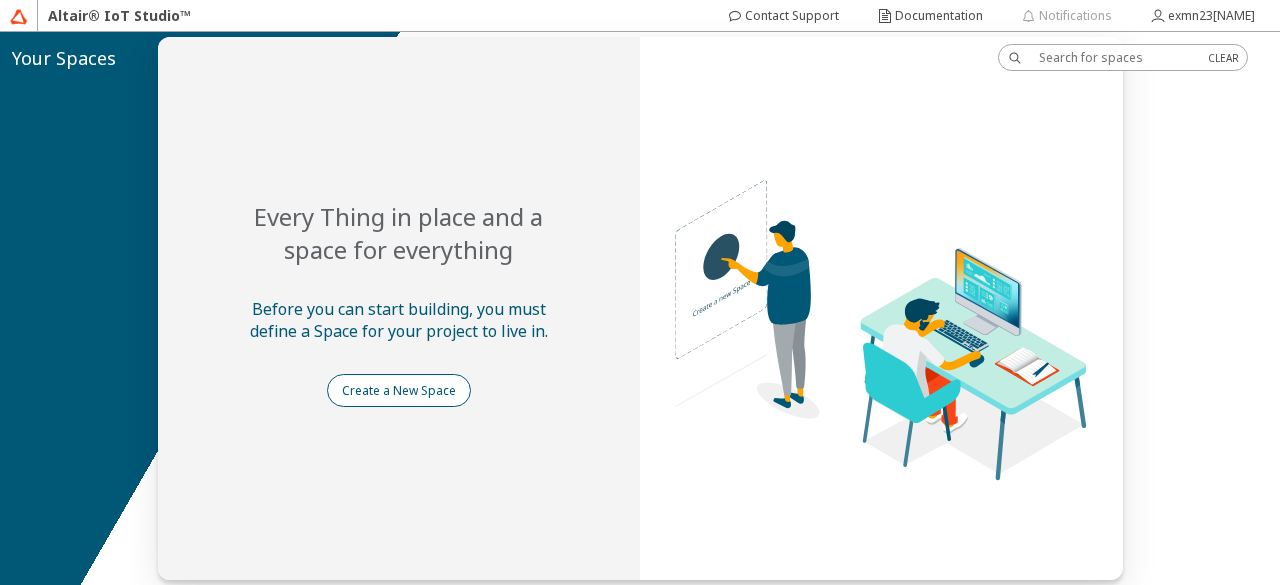 click on "Create a New Space" at bounding box center (0, 0) 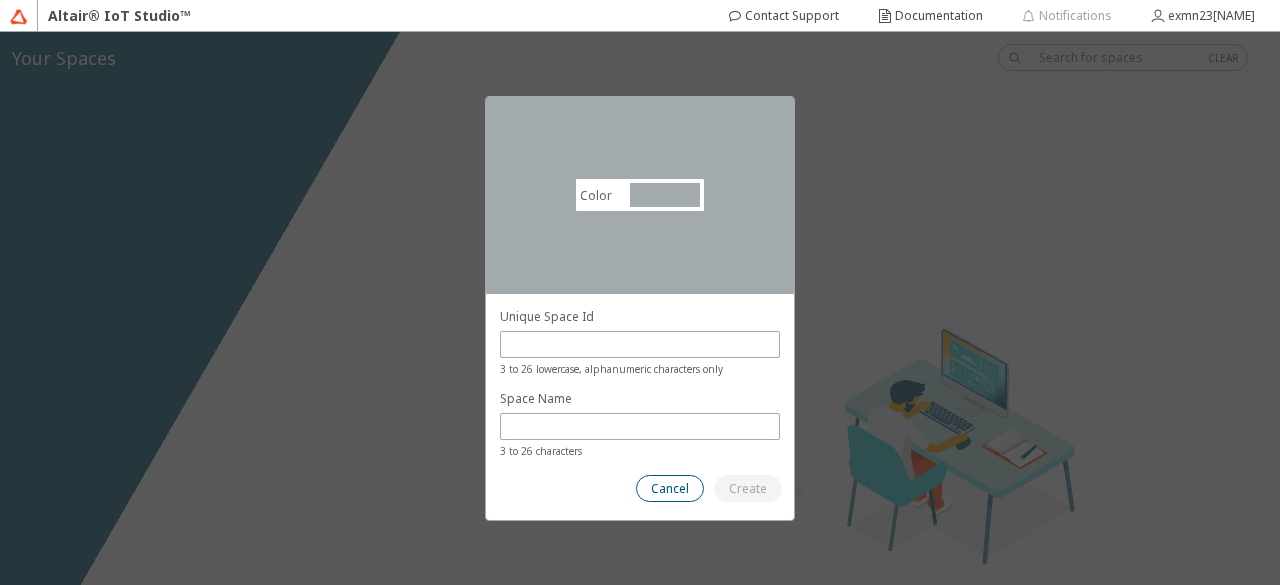 click on "Cancel" at bounding box center [0, 0] 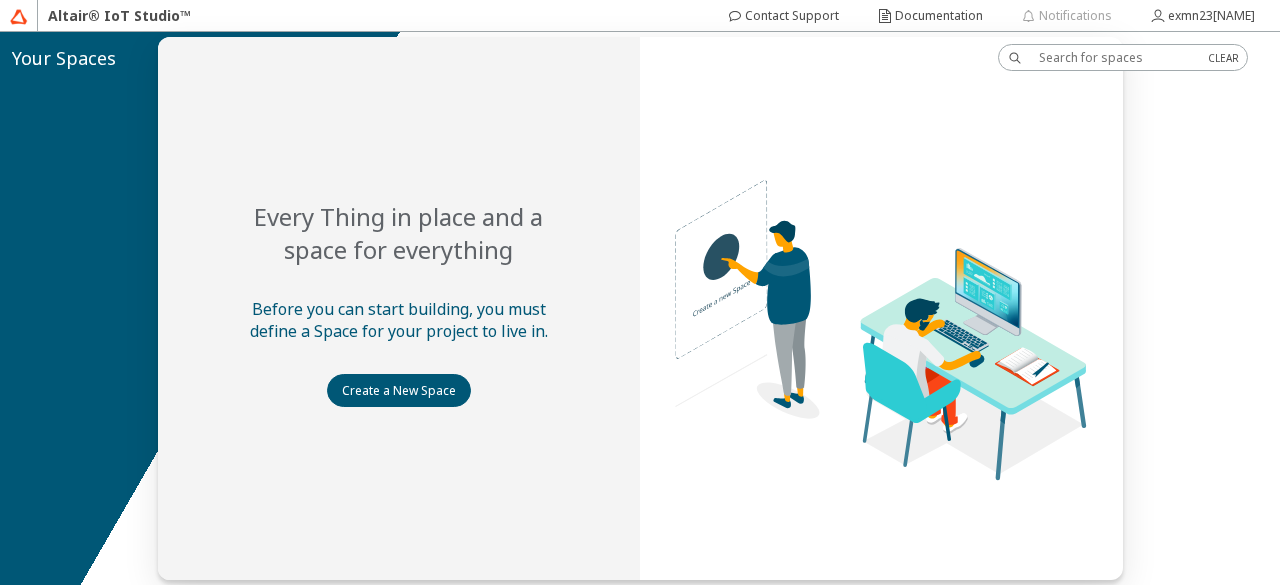 click at bounding box center (19, 17) 